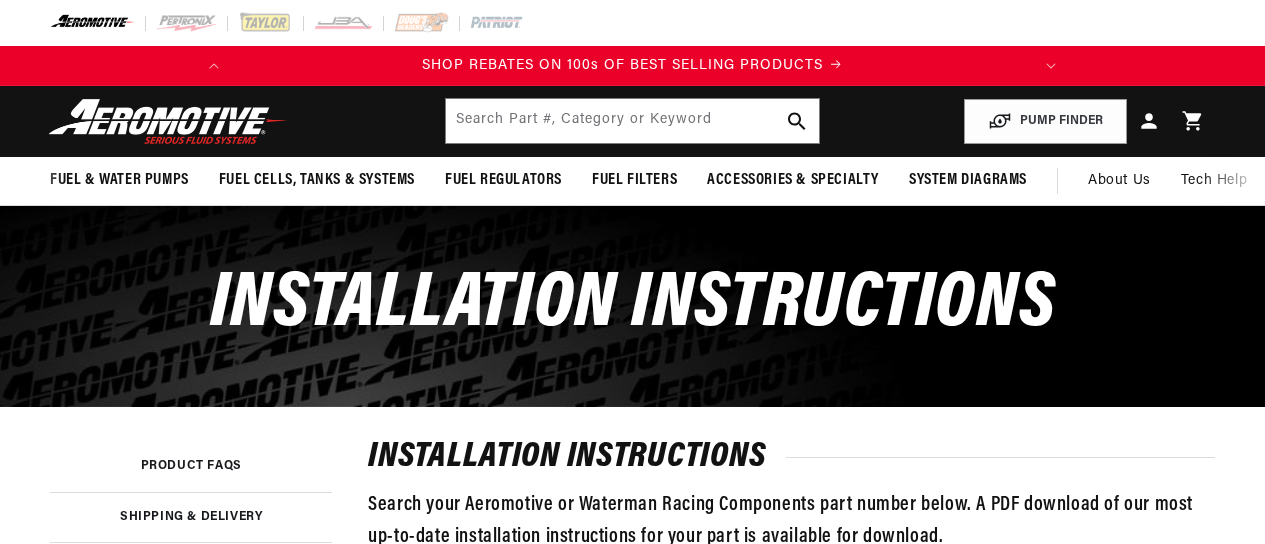 scroll, scrollTop: 0, scrollLeft: 0, axis: both 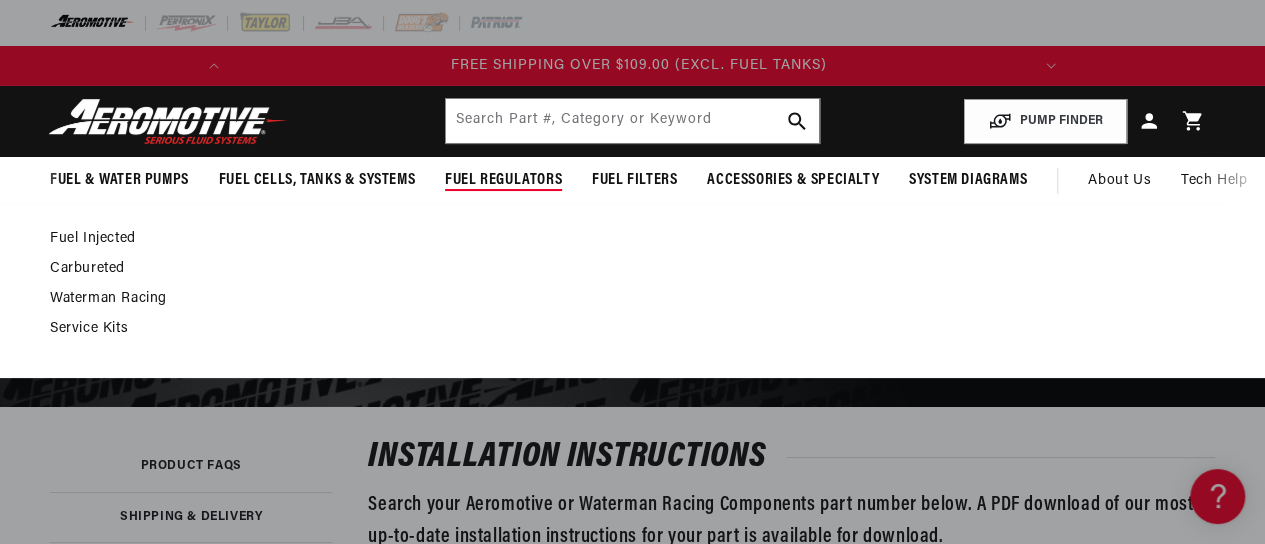 click on "Carbureted" at bounding box center [622, 269] 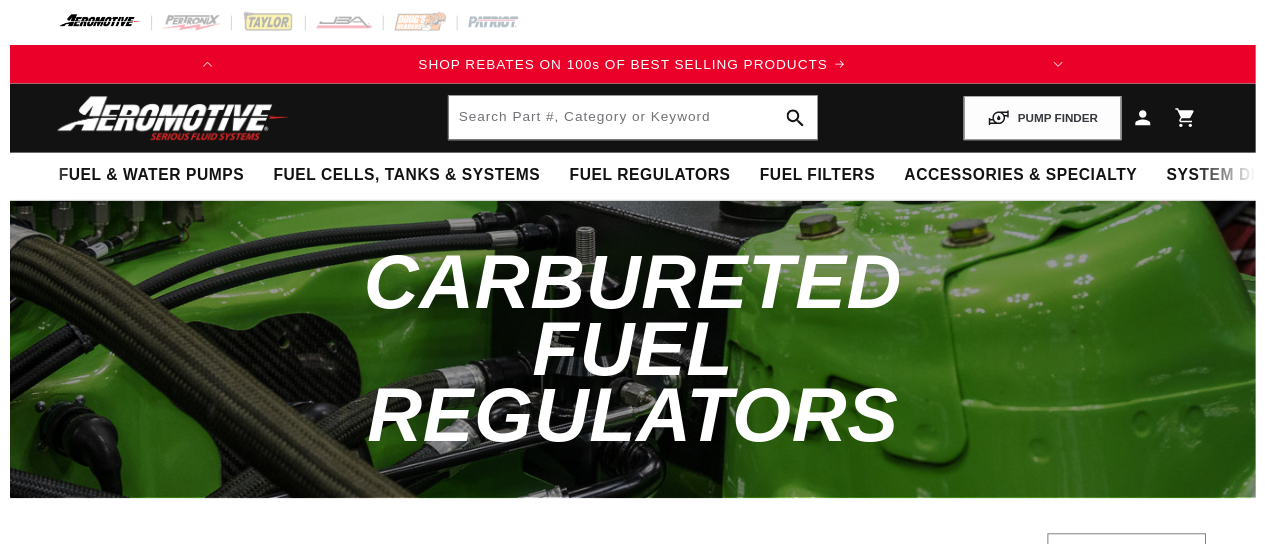 scroll, scrollTop: 0, scrollLeft: 0, axis: both 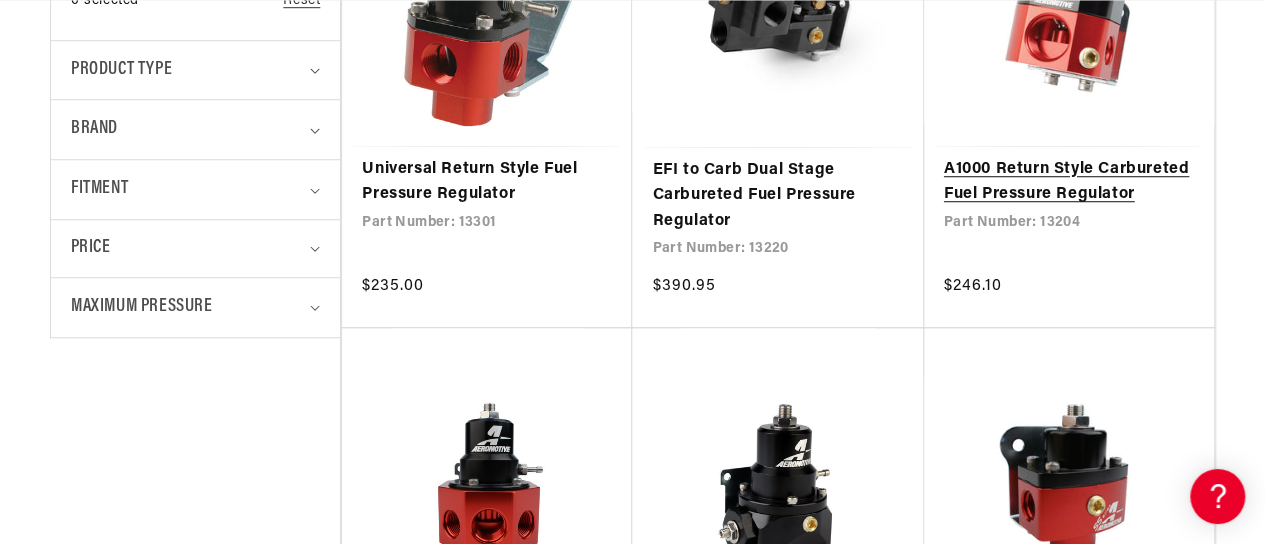 click on "A1000 Return Style Carbureted Fuel Pressure Regulator" at bounding box center (1069, 182) 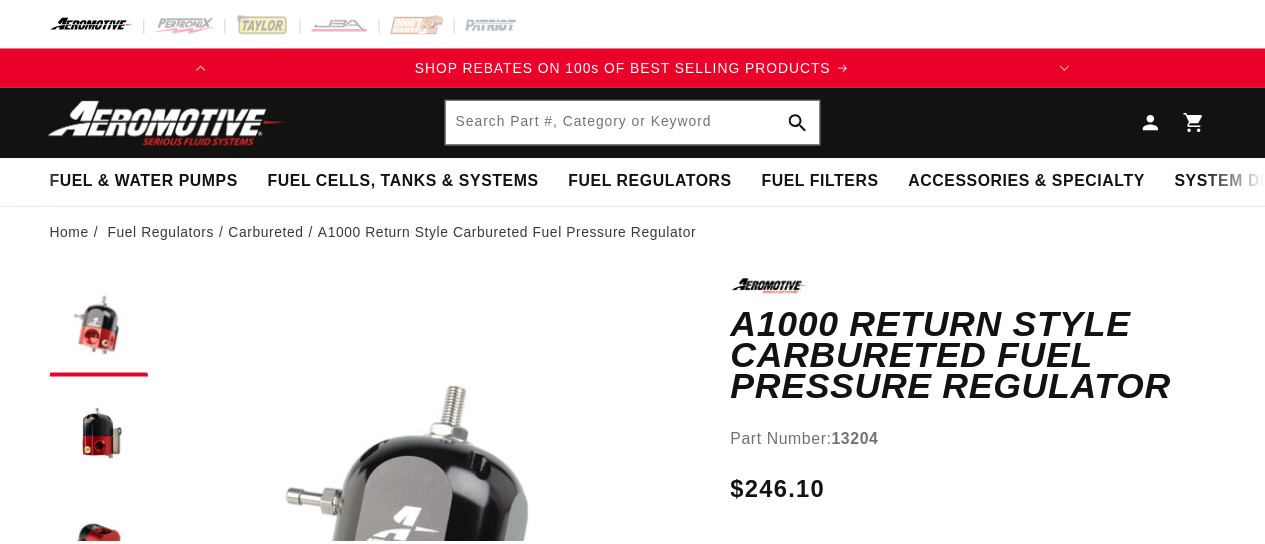 scroll, scrollTop: 0, scrollLeft: 0, axis: both 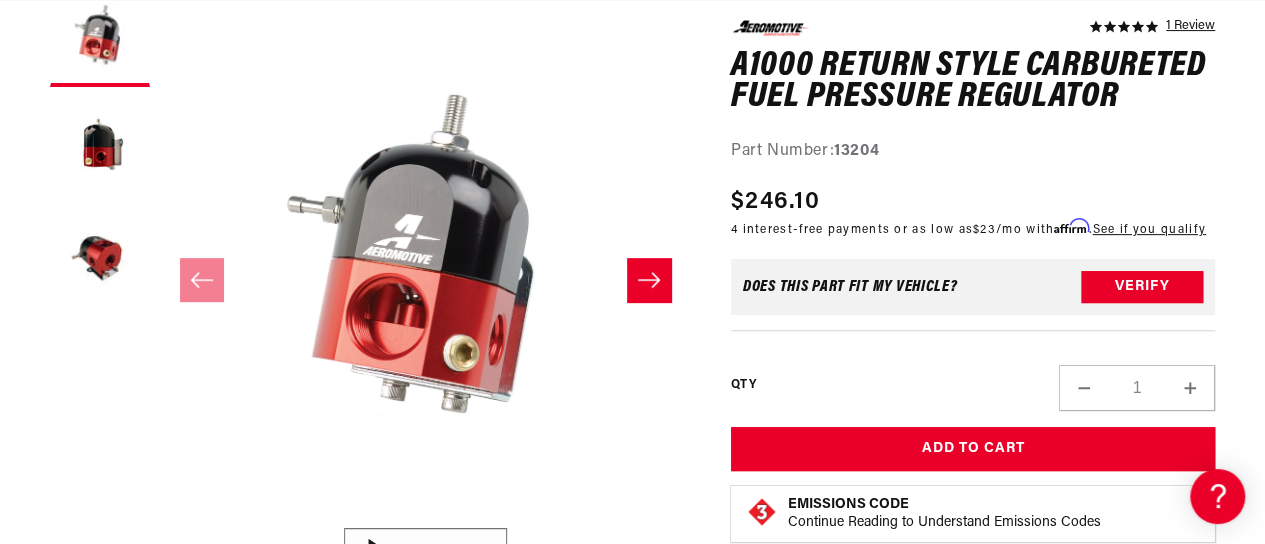 click at bounding box center (425, 550) 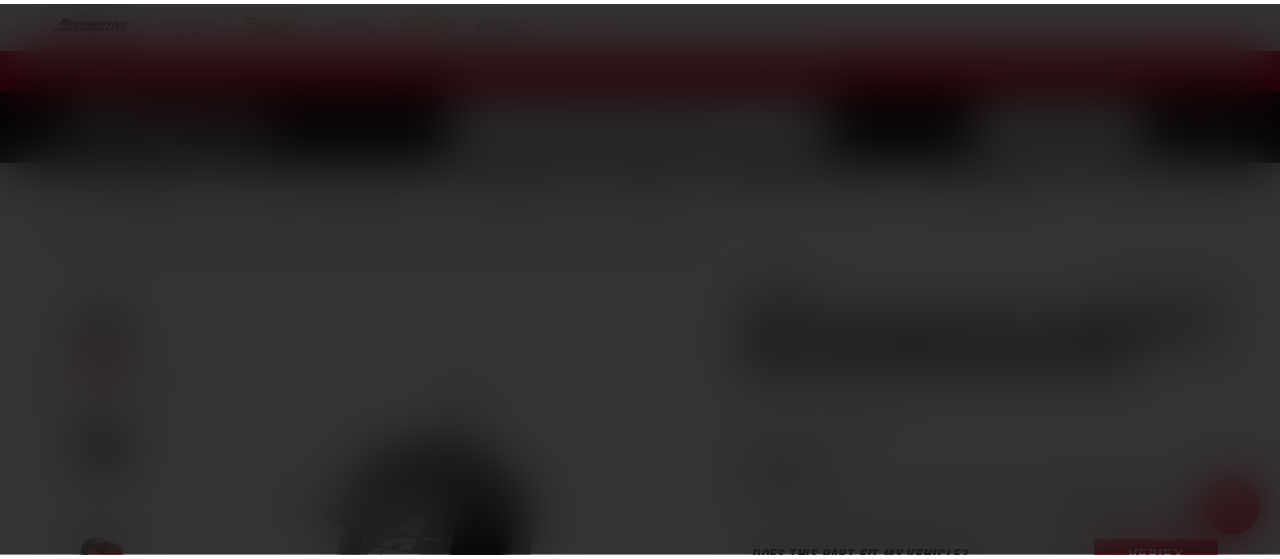 scroll, scrollTop: 0, scrollLeft: 0, axis: both 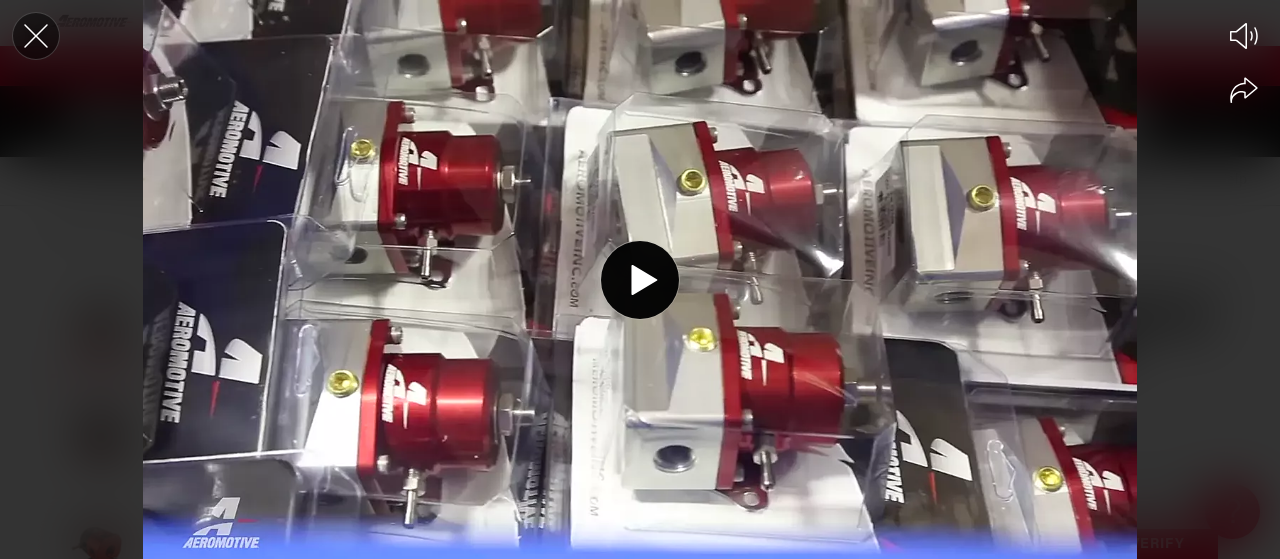 click 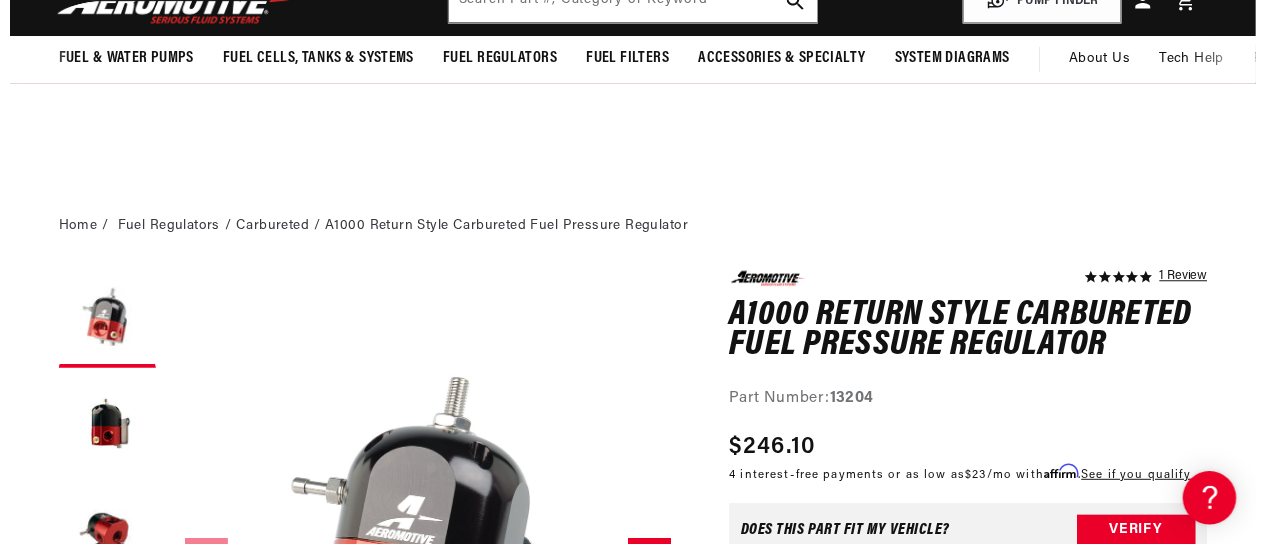 scroll, scrollTop: 292, scrollLeft: 0, axis: vertical 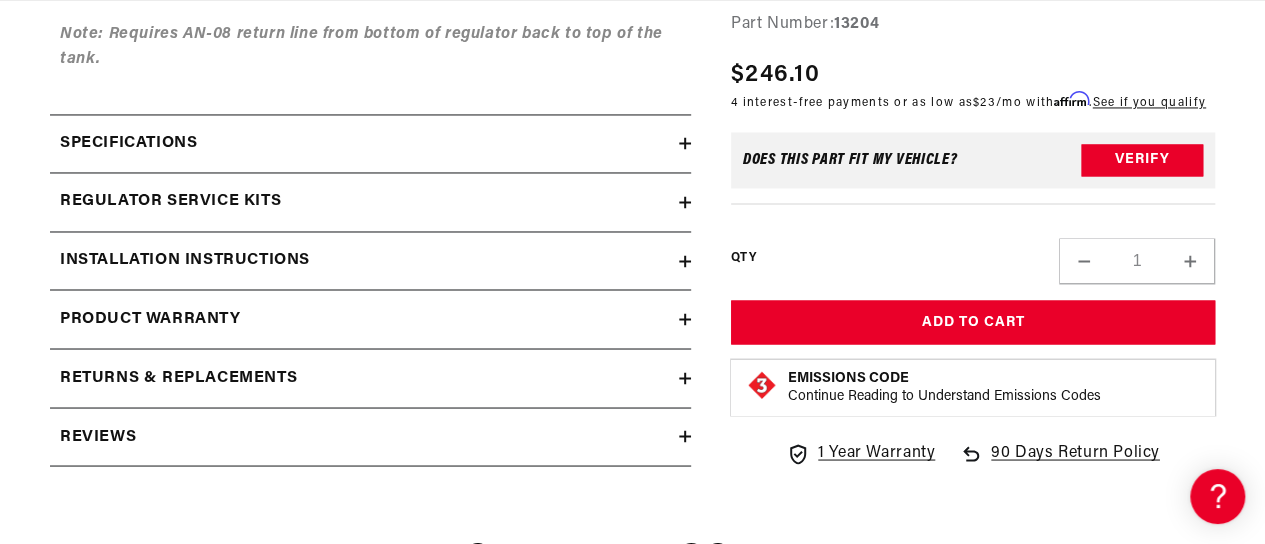 click 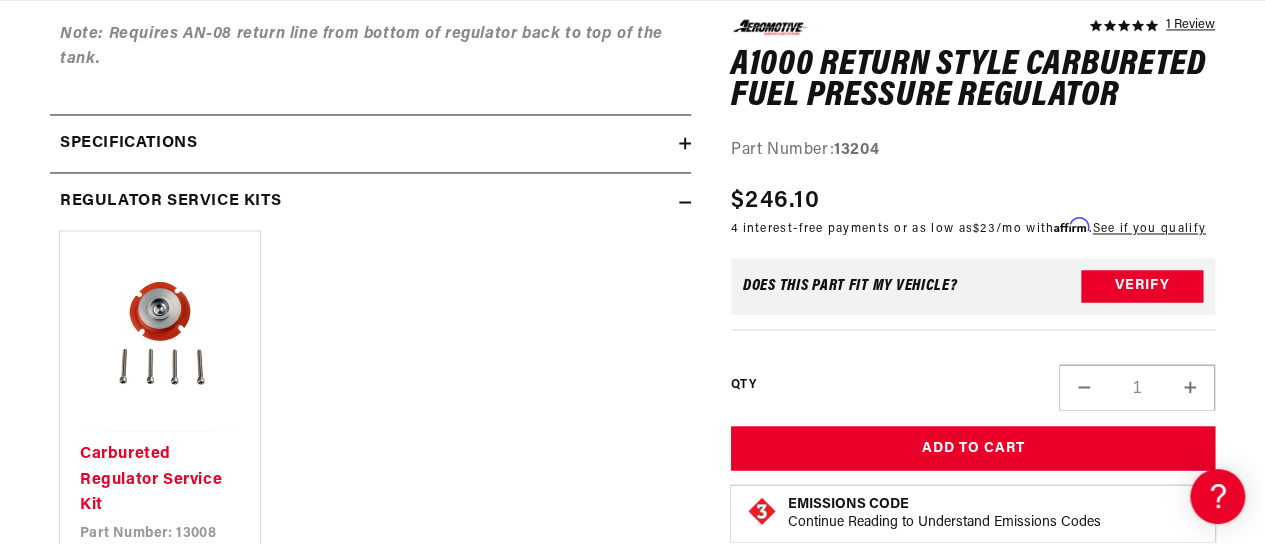 scroll, scrollTop: 0, scrollLeft: 0, axis: both 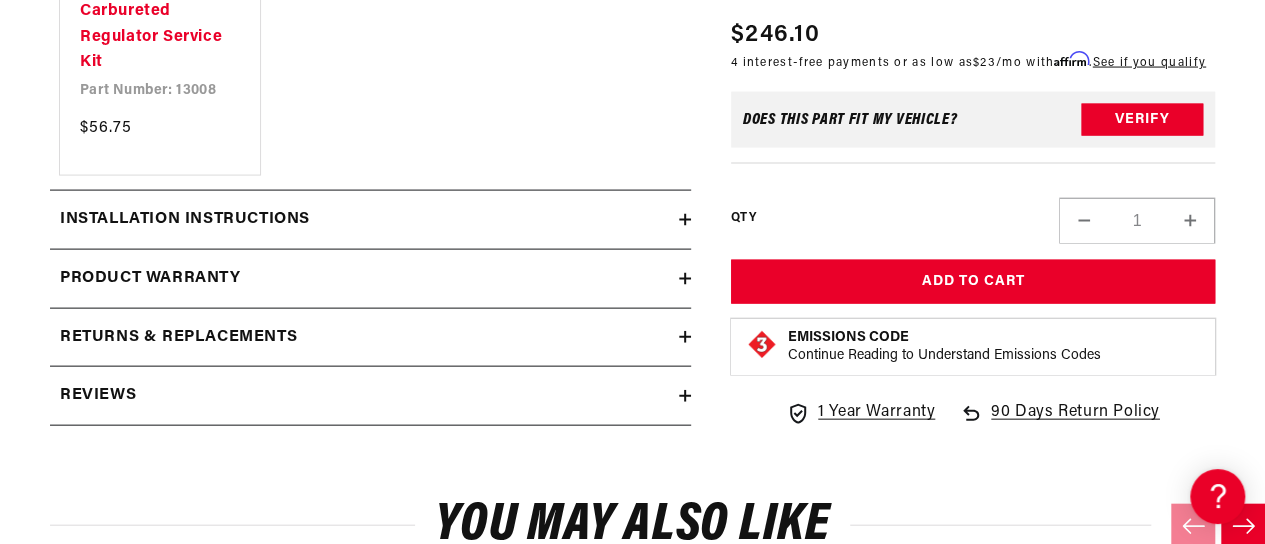 click 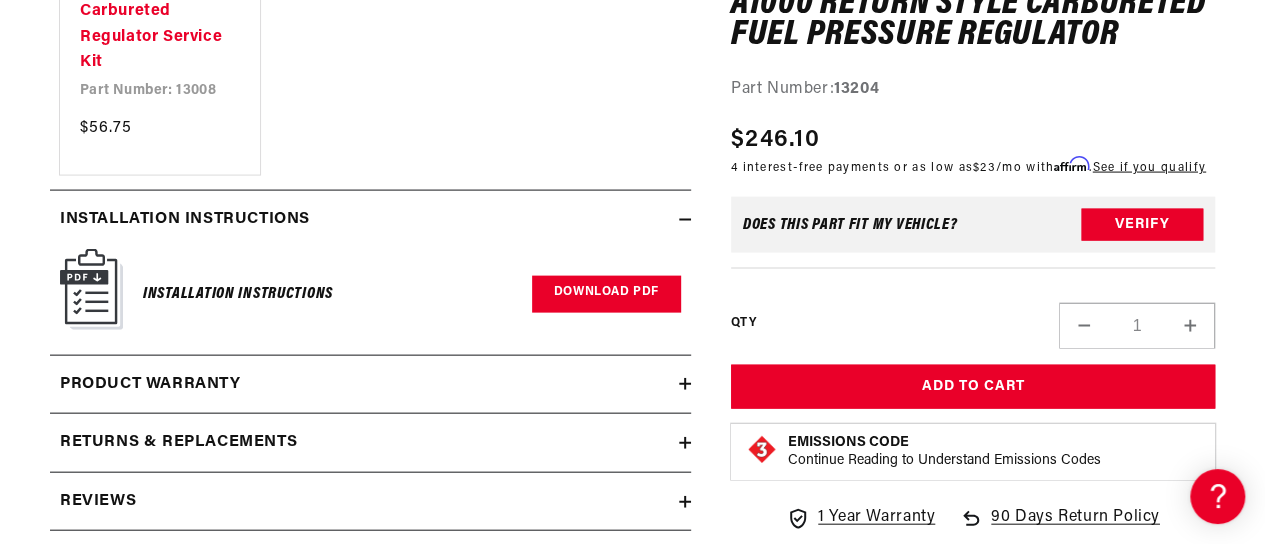 scroll, scrollTop: 0, scrollLeft: 156, axis: horizontal 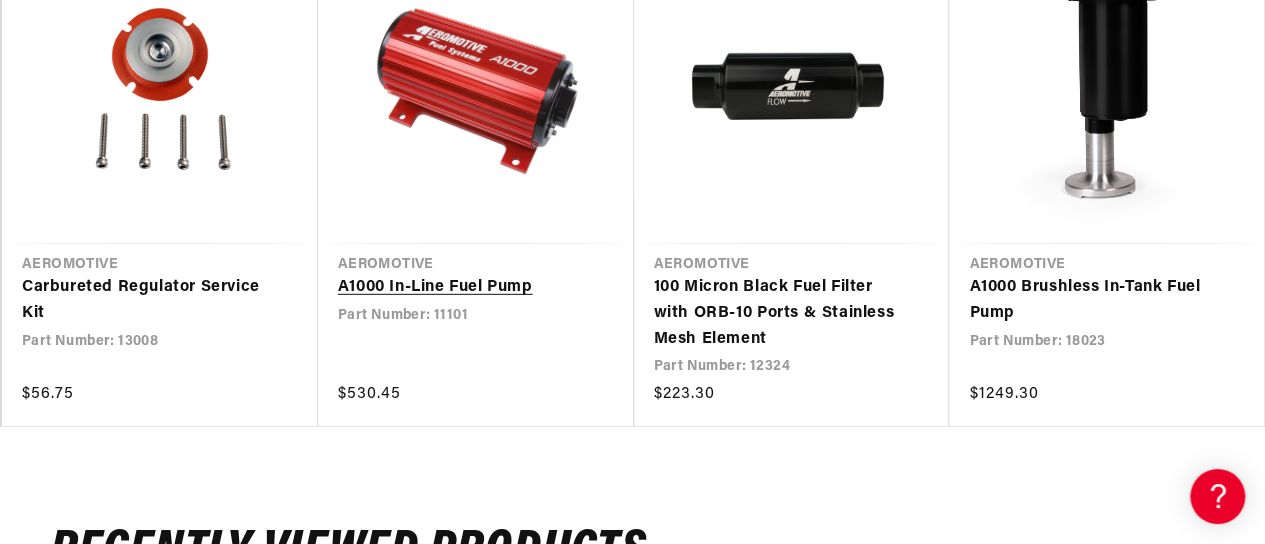 click on "A1000 In-Line Fuel Pump" at bounding box center (466, 288) 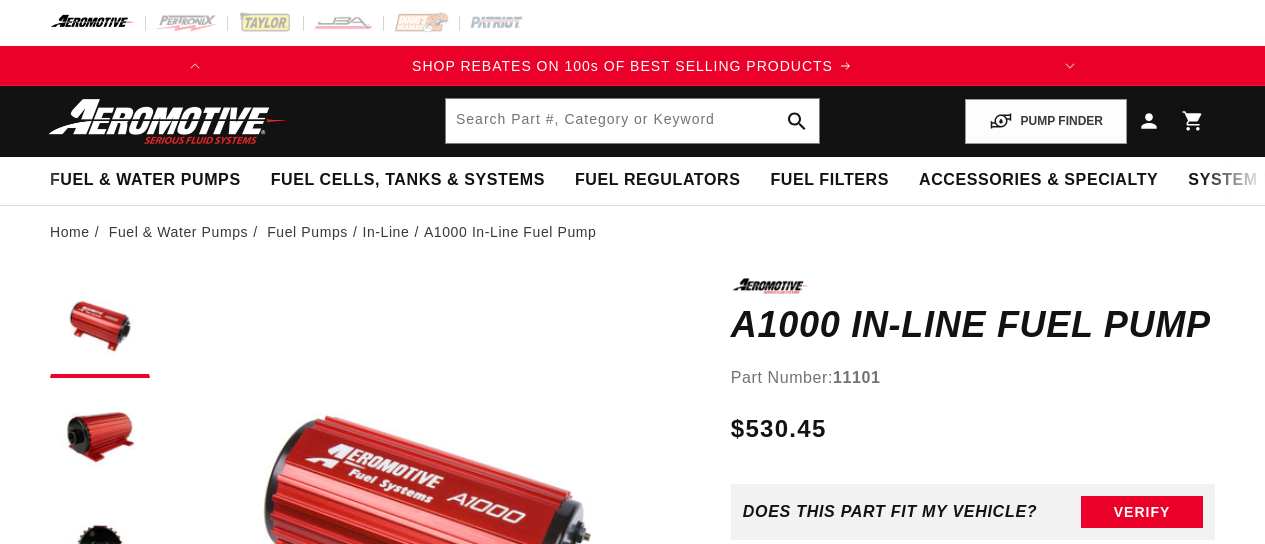 scroll, scrollTop: 0, scrollLeft: 0, axis: both 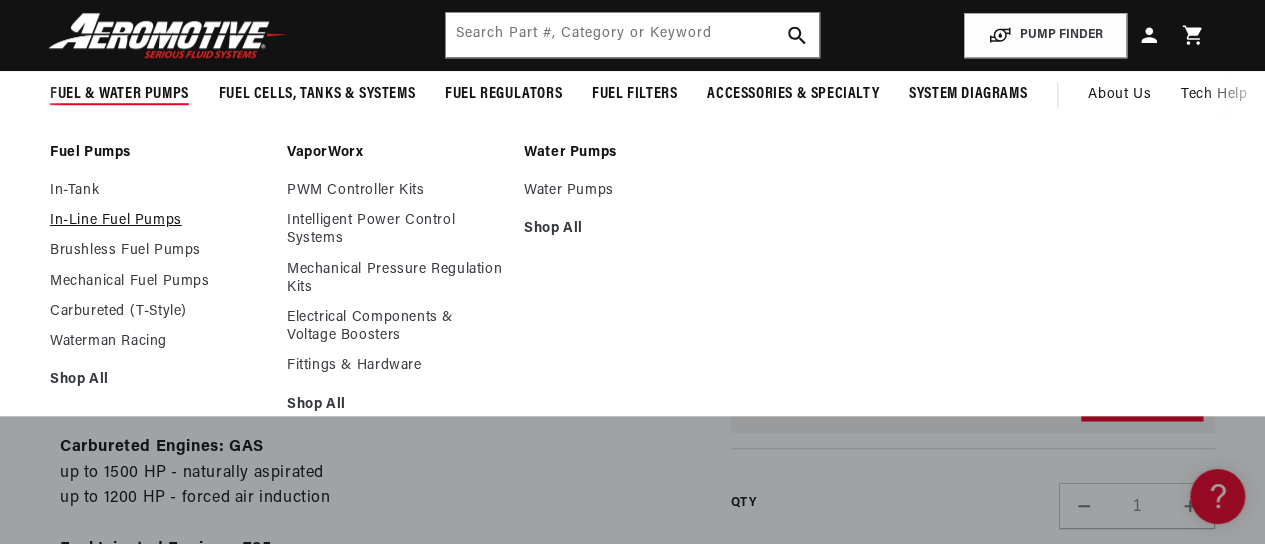 click on "In-Line Fuel Pumps" at bounding box center [158, 221] 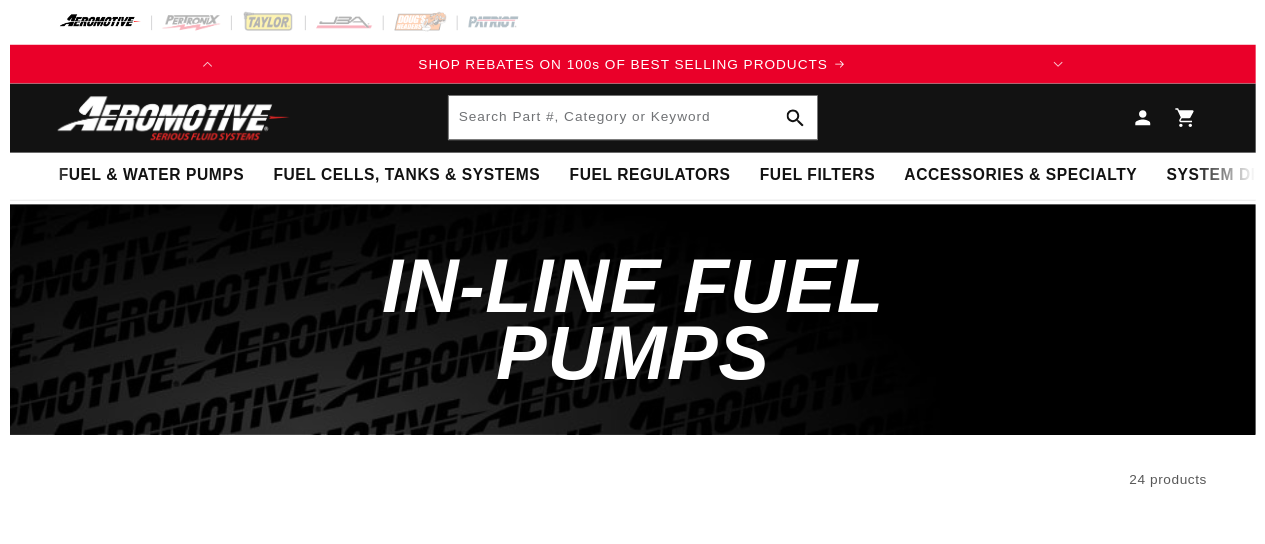 scroll, scrollTop: 0, scrollLeft: 0, axis: both 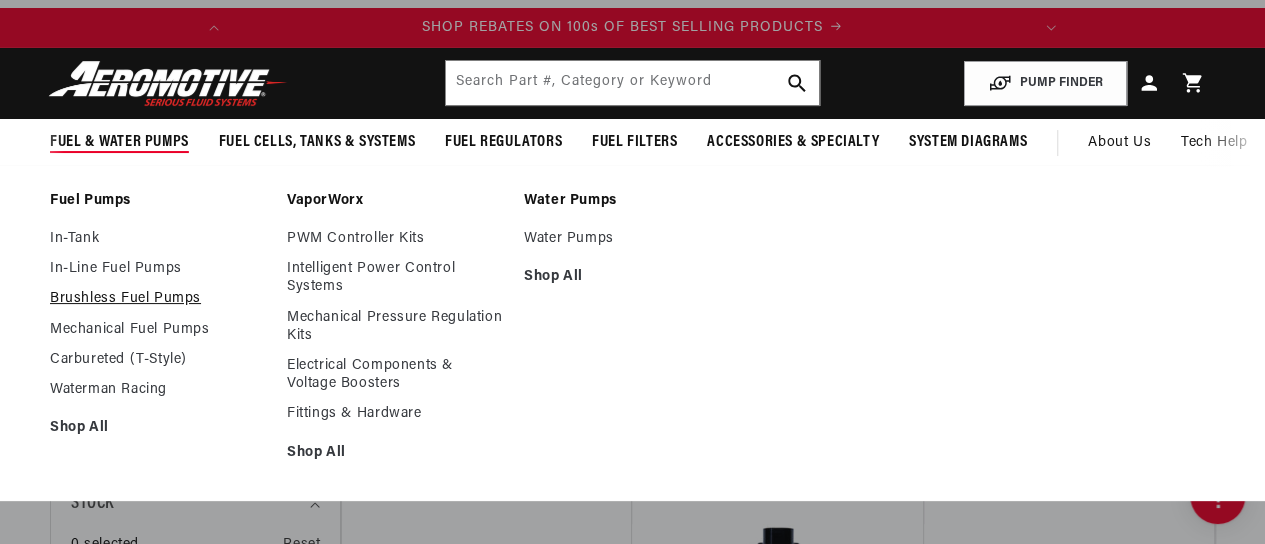 click on "Brushless Fuel Pumps" at bounding box center [158, 299] 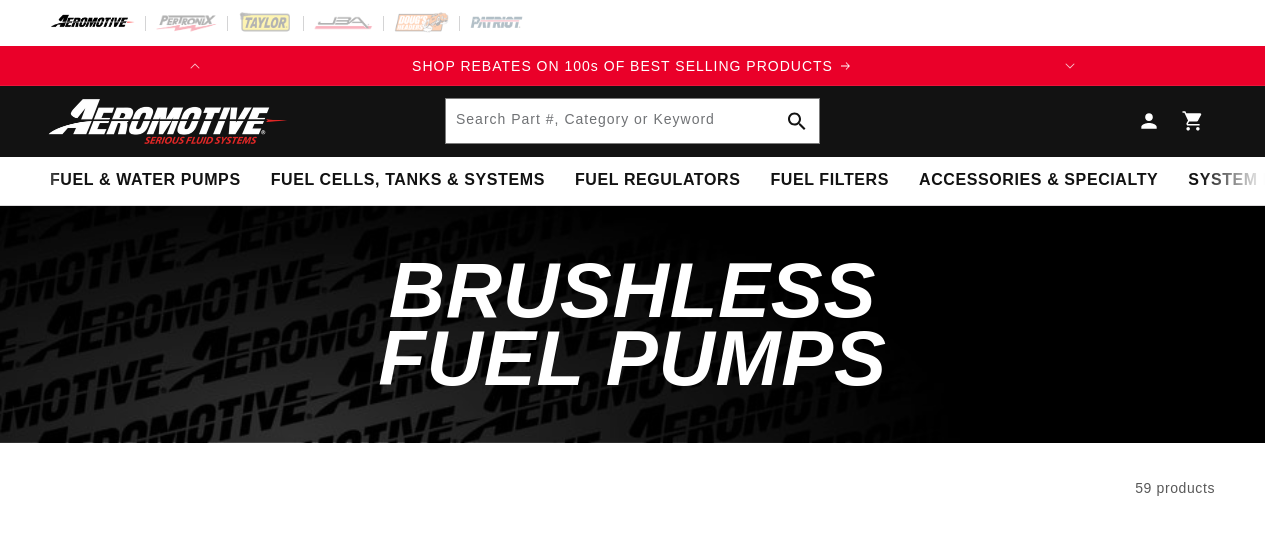 scroll, scrollTop: 0, scrollLeft: 0, axis: both 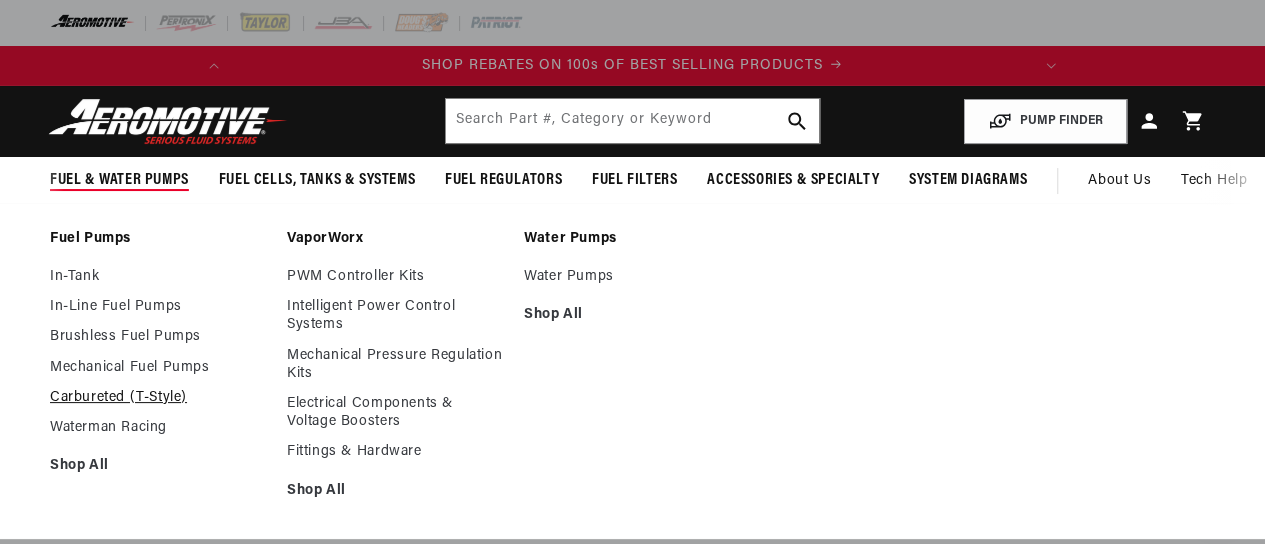 click on "Carbureted (T-Style)" at bounding box center (158, 398) 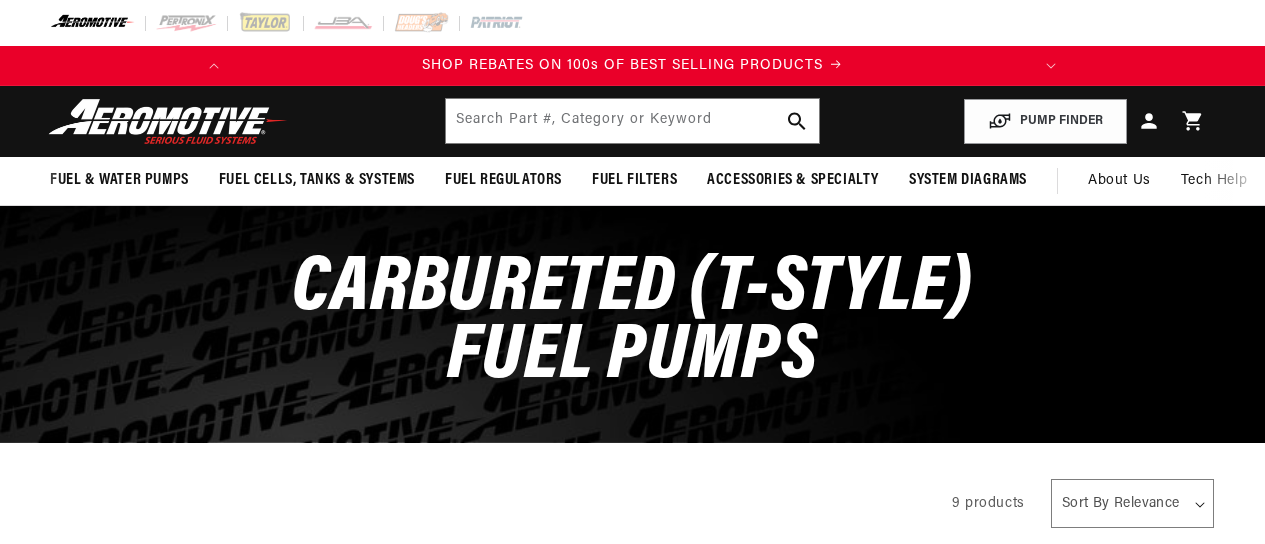scroll, scrollTop: 0, scrollLeft: 0, axis: both 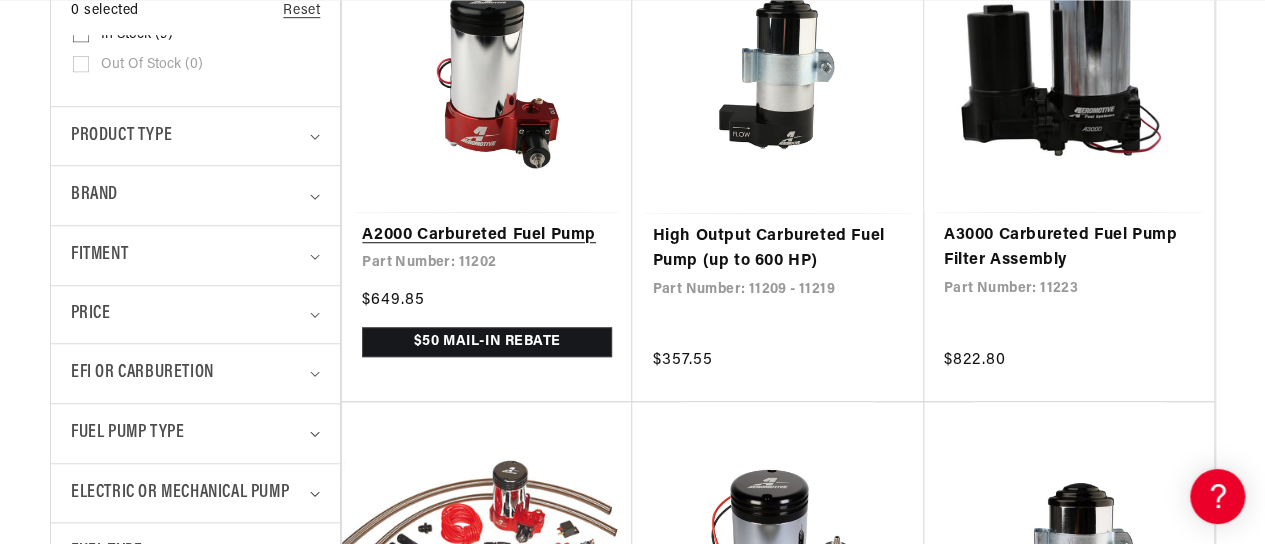 click on "A2000 Carbureted Fuel Pump" at bounding box center (487, 236) 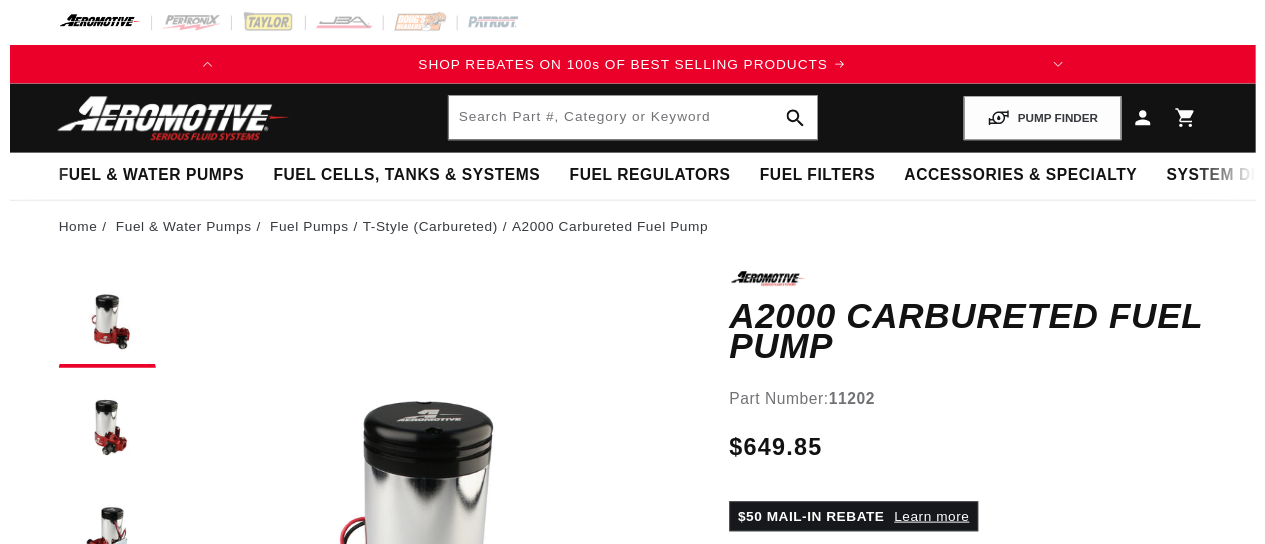 scroll, scrollTop: 0, scrollLeft: 0, axis: both 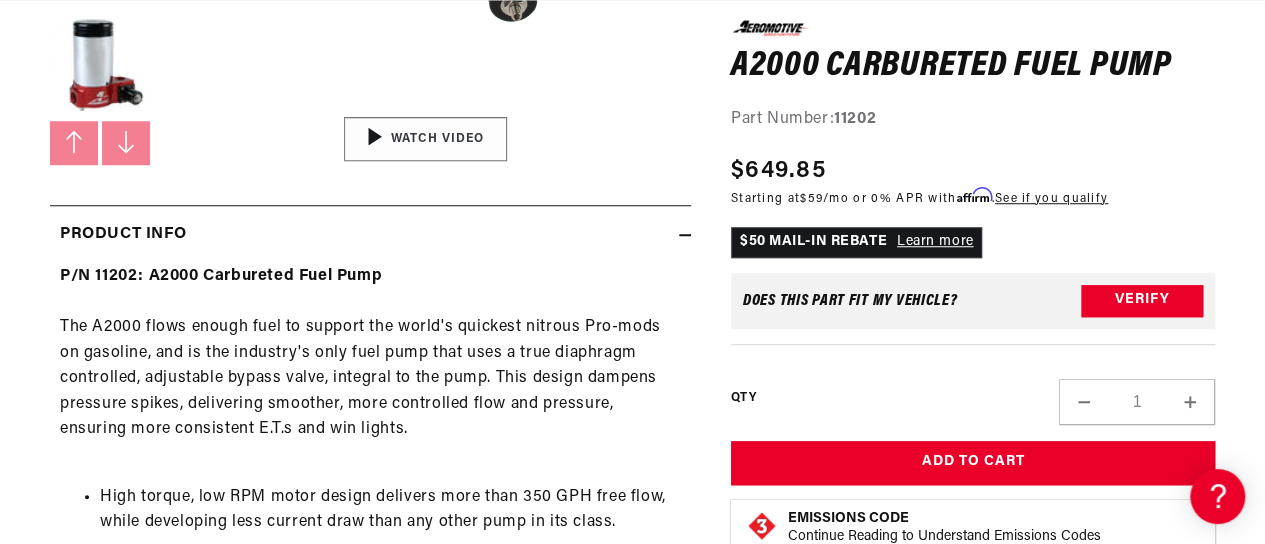 click on "01:29" at bounding box center [425, 139] 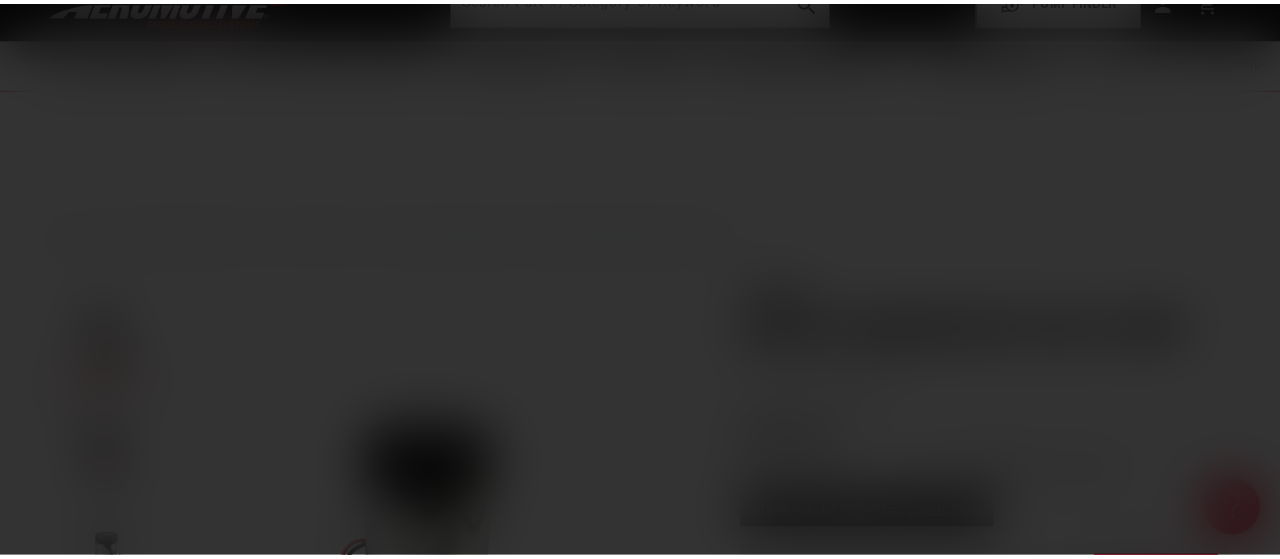 scroll, scrollTop: 0, scrollLeft: 0, axis: both 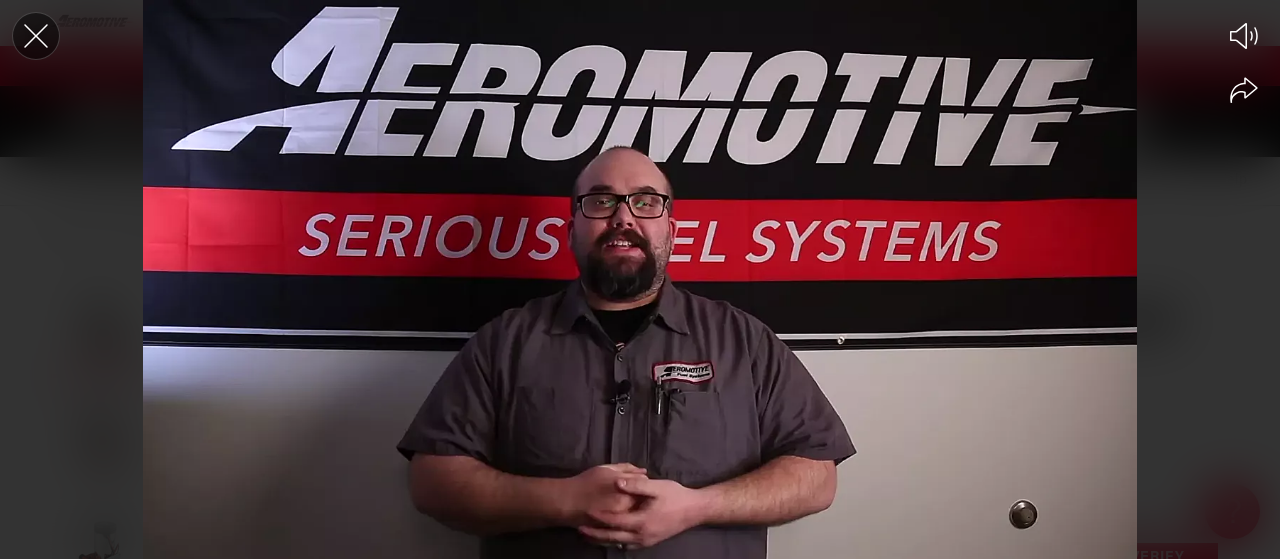 click 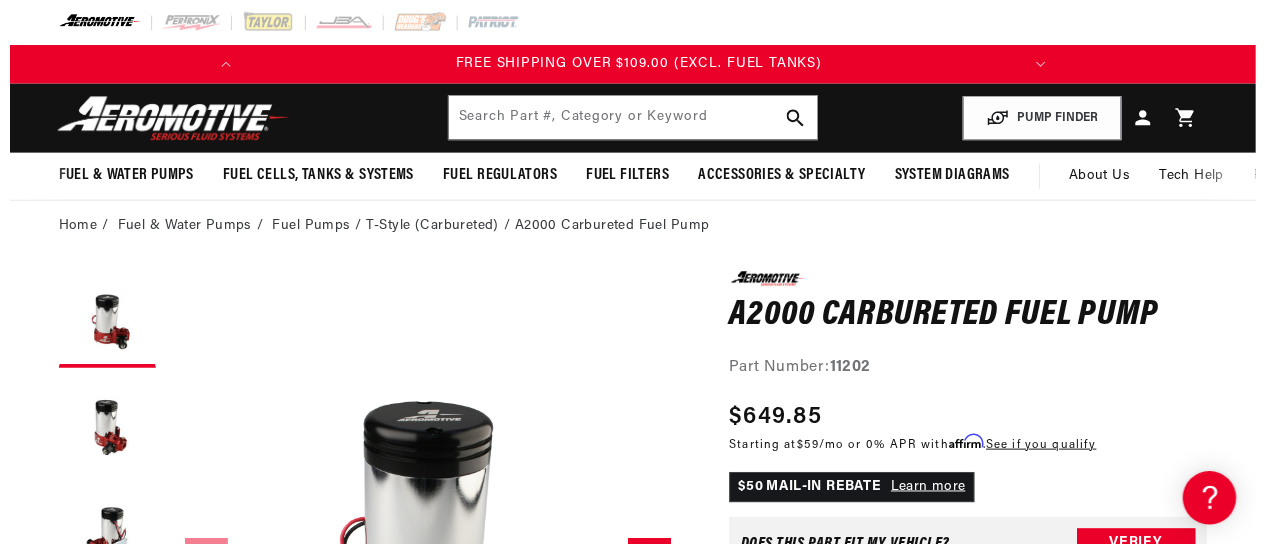 scroll, scrollTop: 704, scrollLeft: 0, axis: vertical 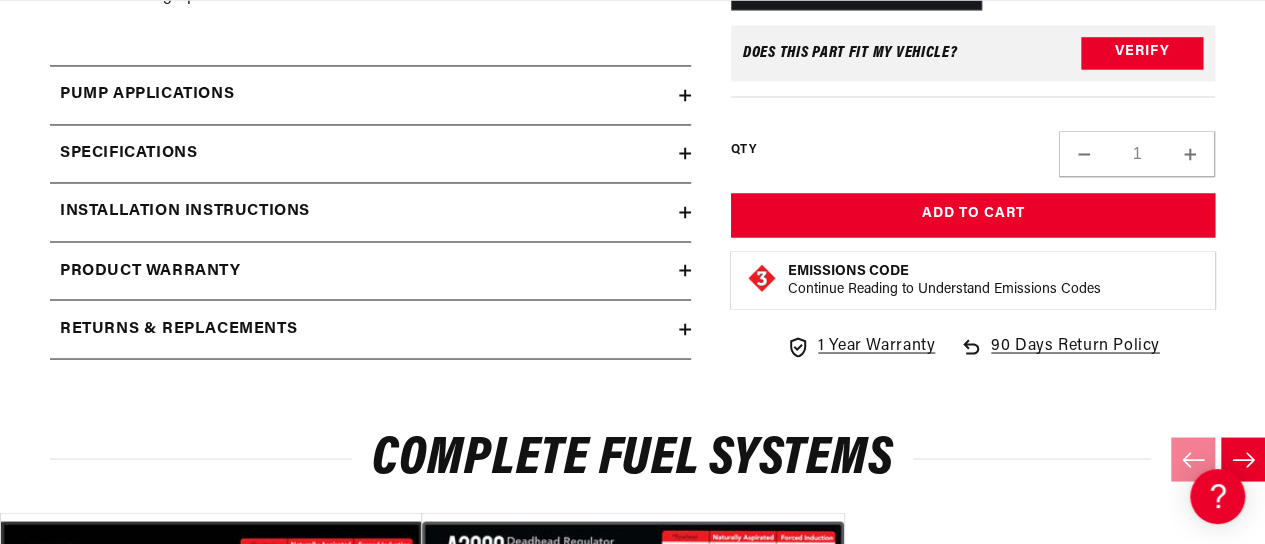 click 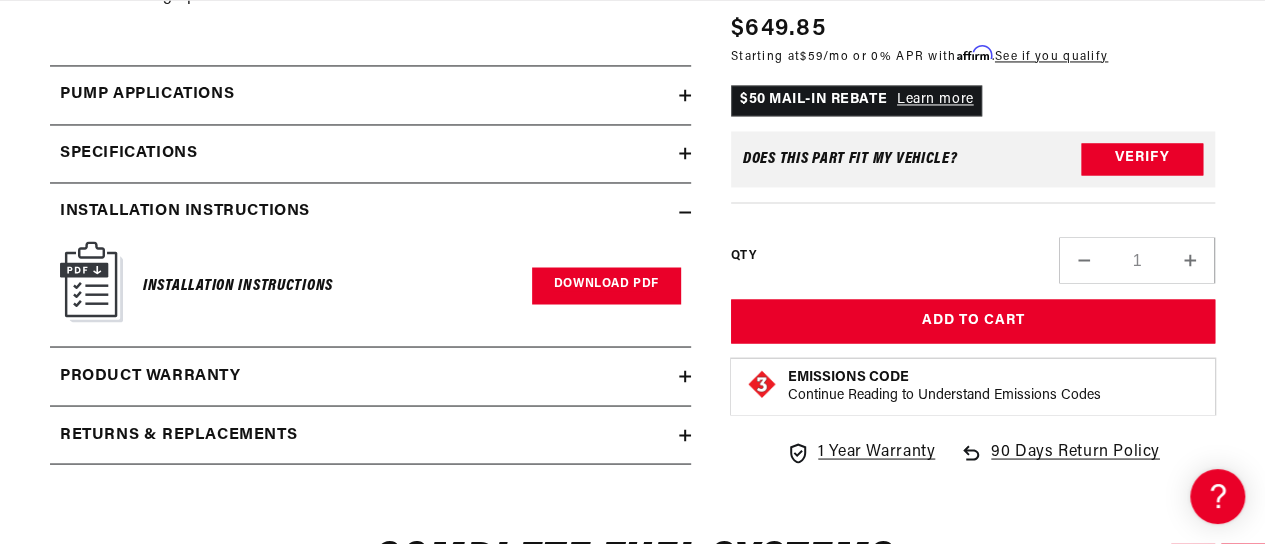 scroll, scrollTop: 0, scrollLeft: 791, axis: horizontal 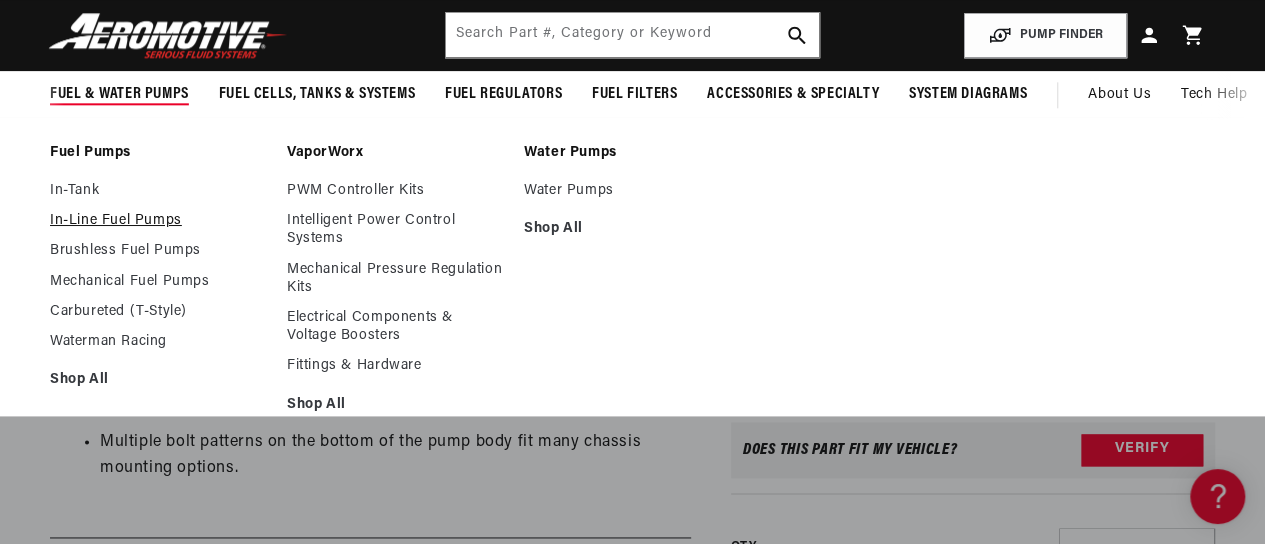 click on "In-Line Fuel Pumps" at bounding box center (158, 221) 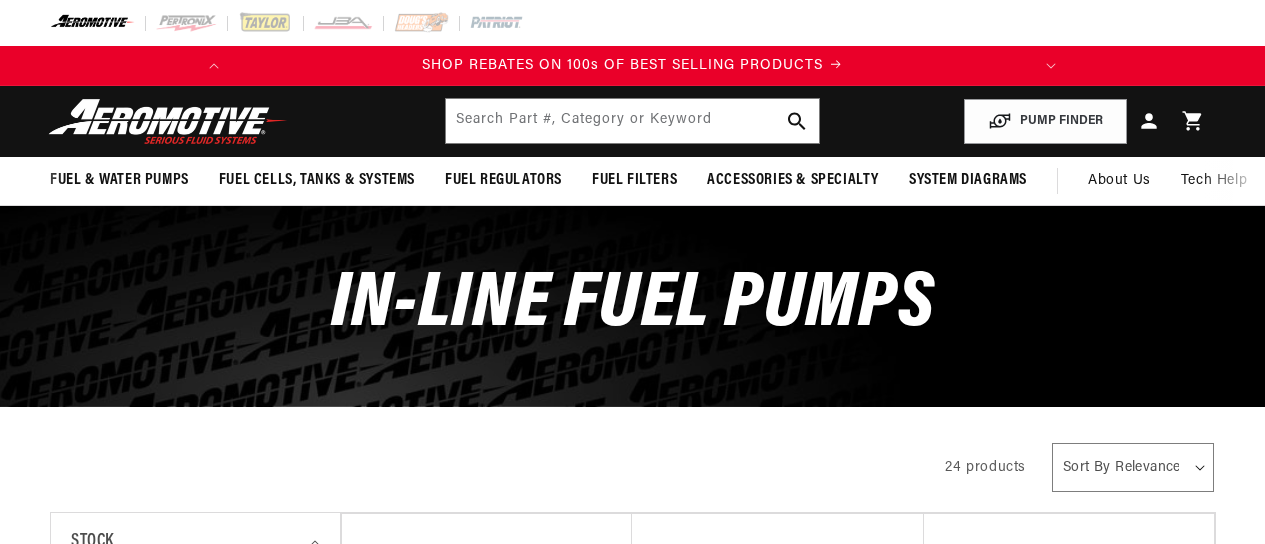 scroll, scrollTop: 0, scrollLeft: 0, axis: both 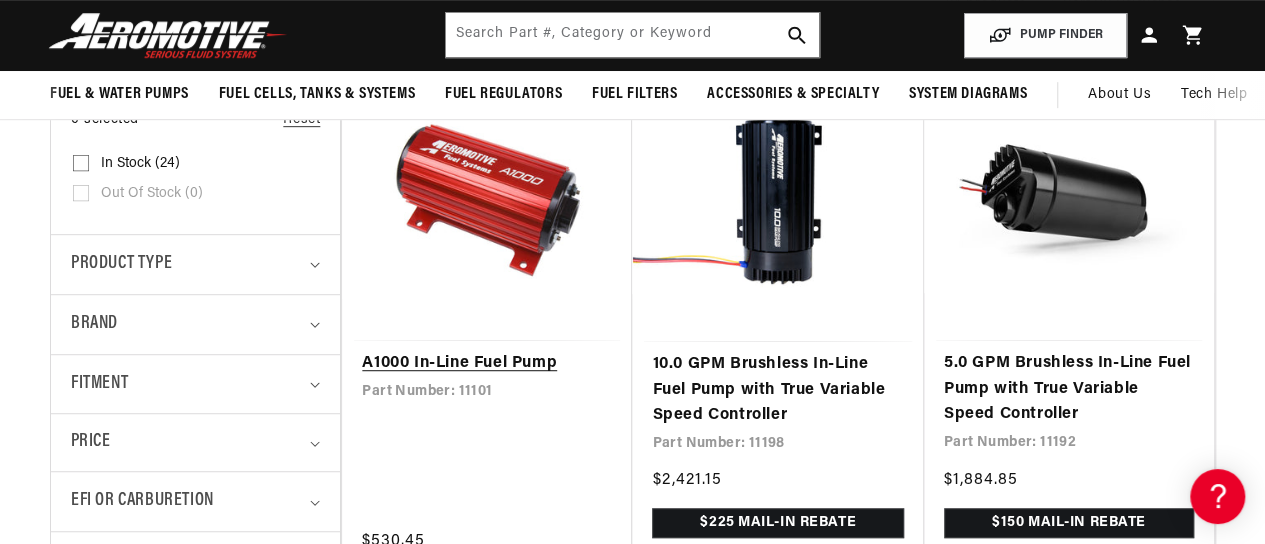 click on "A1000 In-Line Fuel Pump" at bounding box center [487, 364] 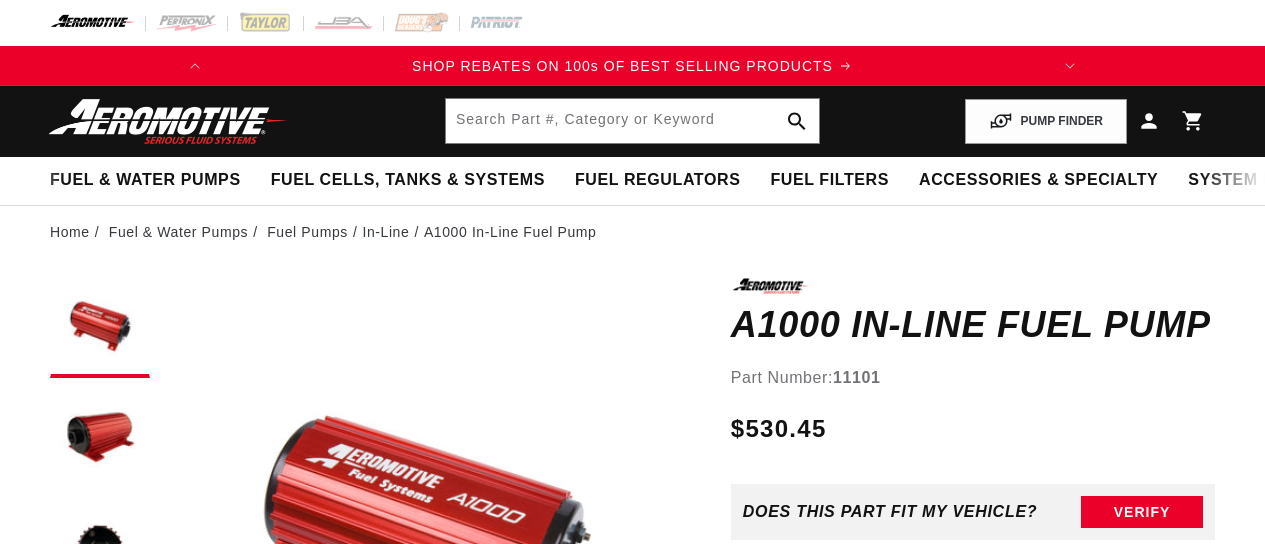 scroll, scrollTop: 0, scrollLeft: 0, axis: both 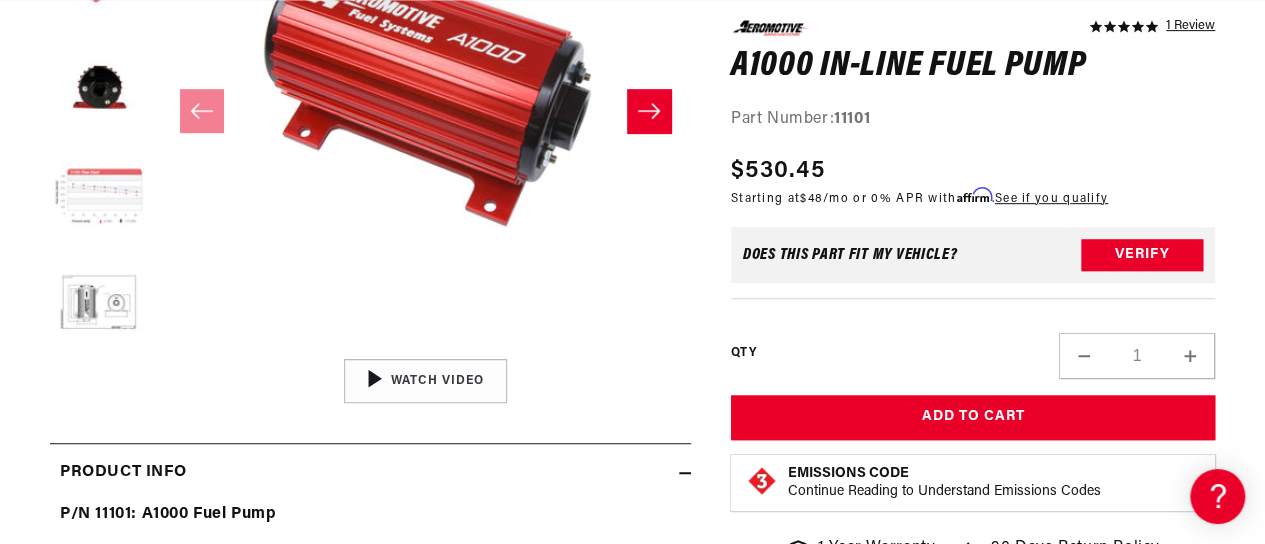 click at bounding box center (100, 198) 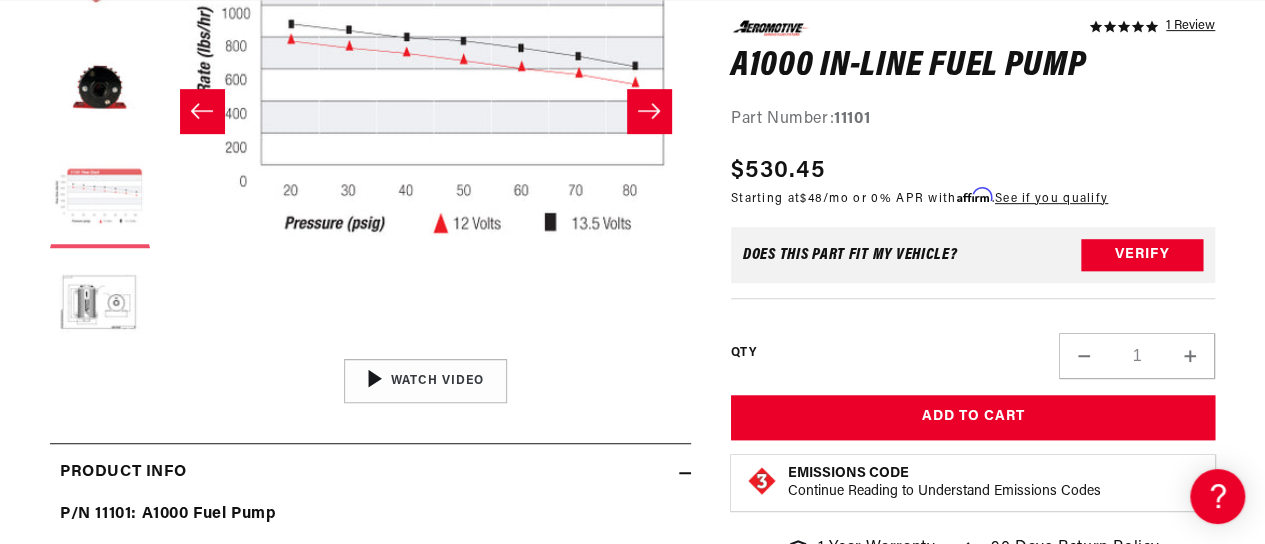 scroll, scrollTop: 0, scrollLeft: 1592, axis: horizontal 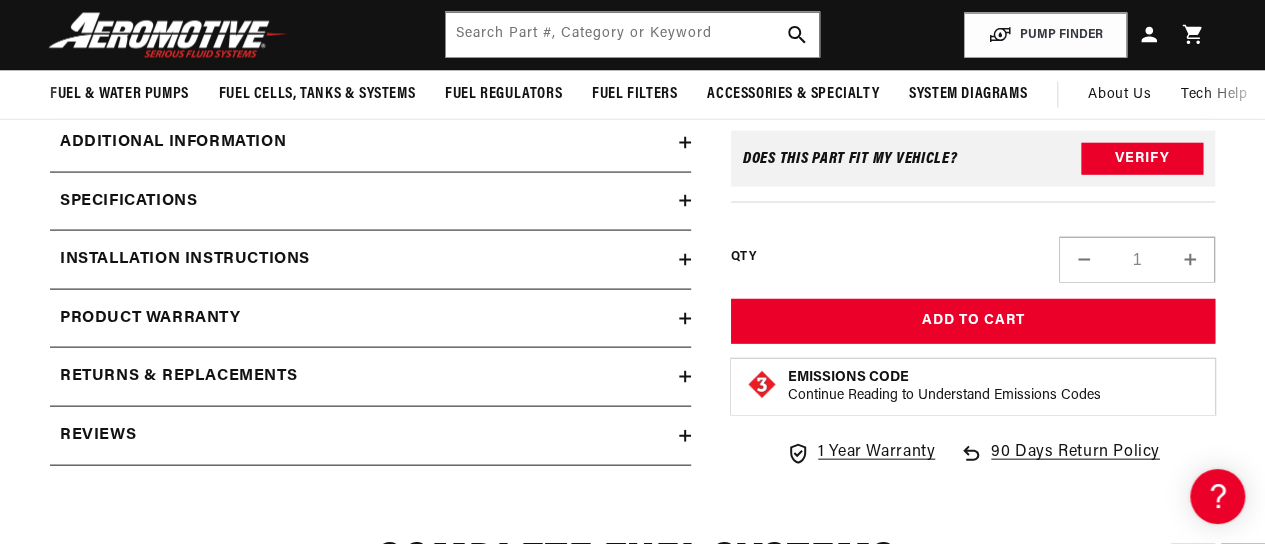 click 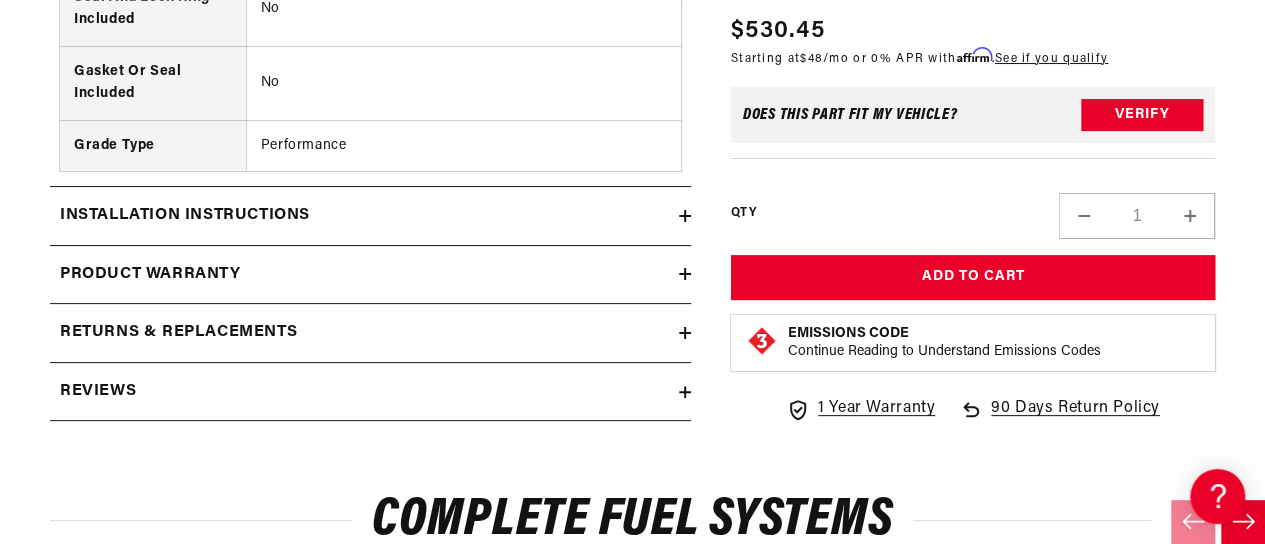 click 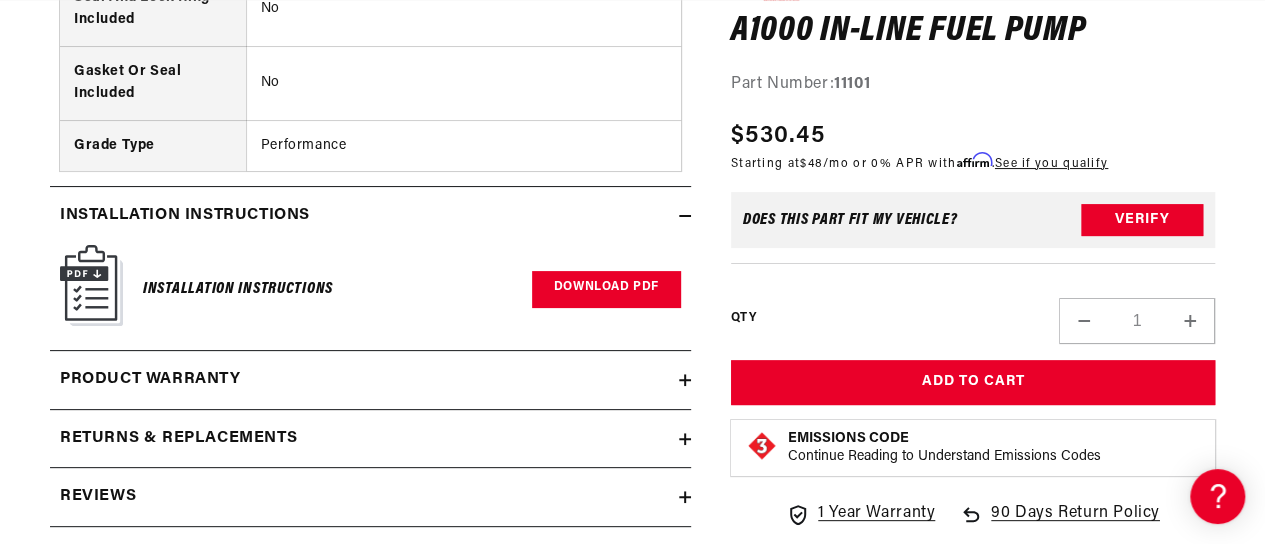 click on "Download PDF" at bounding box center [606, 289] 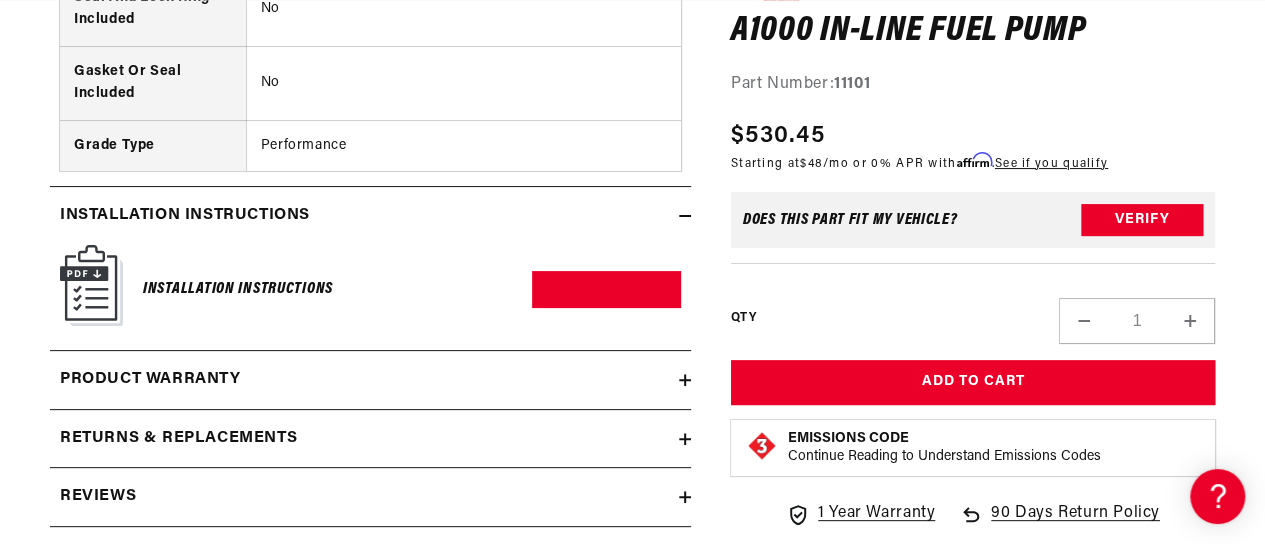 scroll, scrollTop: 0, scrollLeft: 0, axis: both 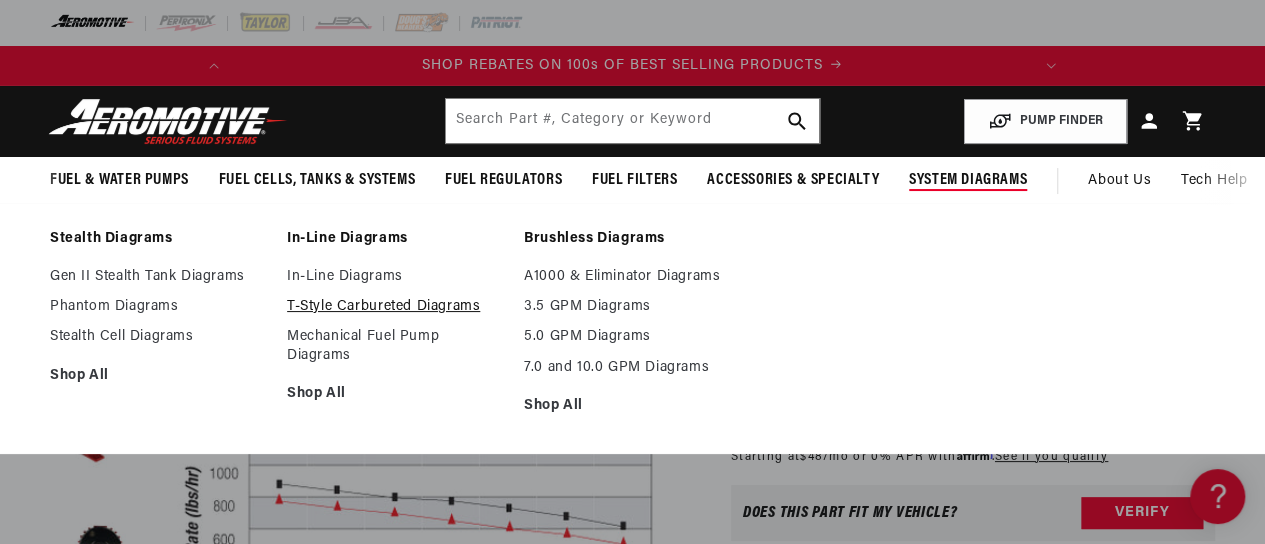 click on "T-Style Carbureted Diagrams" at bounding box center (395, 307) 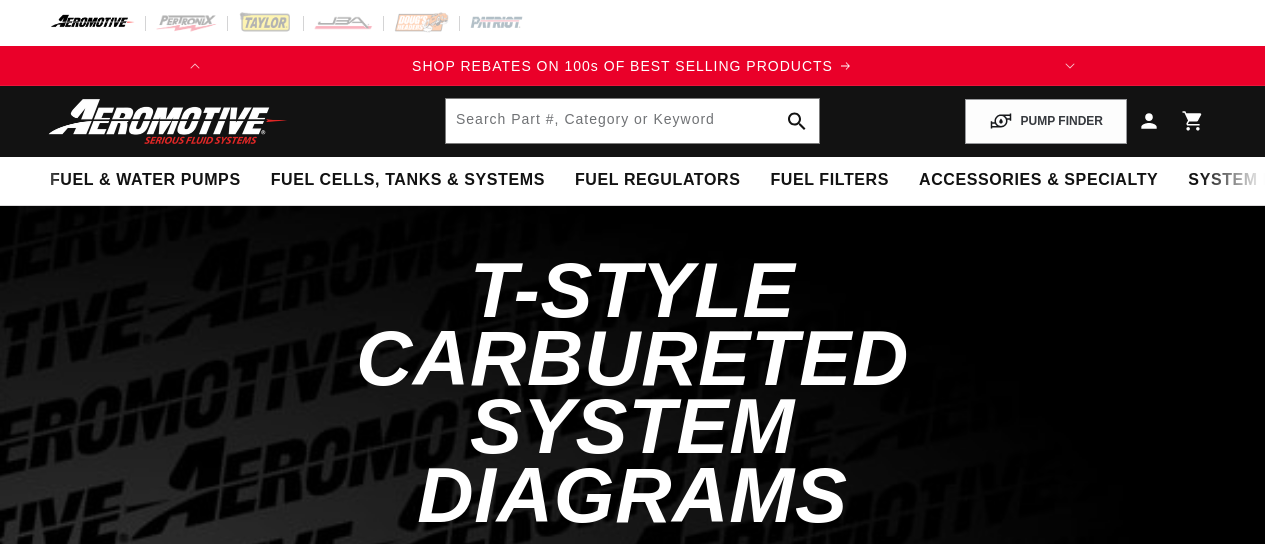 scroll, scrollTop: 0, scrollLeft: 0, axis: both 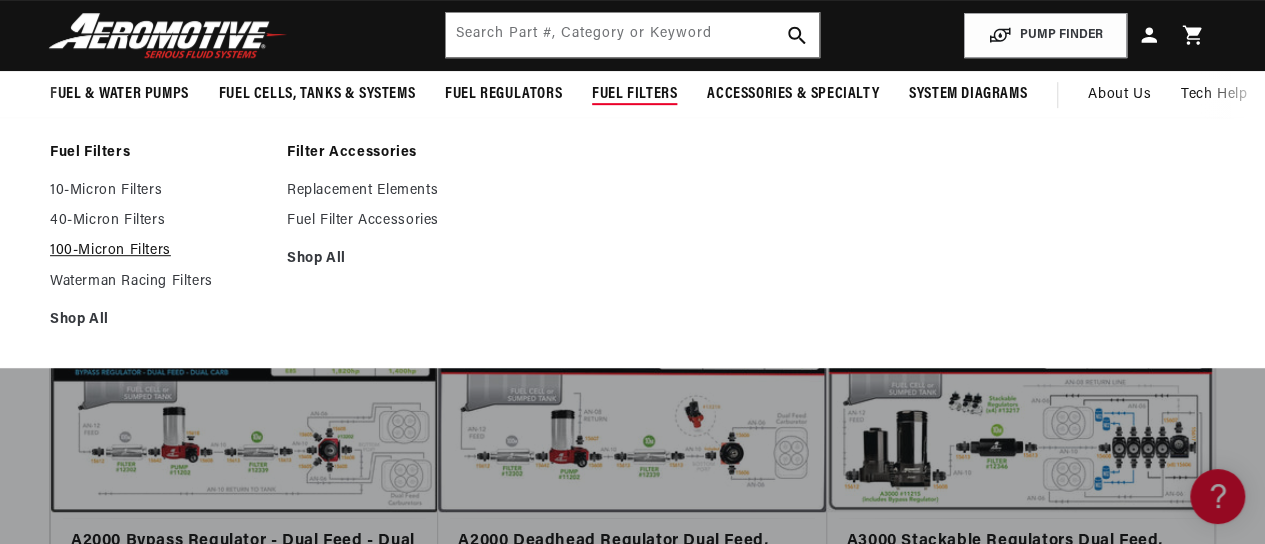 click on "100-Micron Filters" at bounding box center [158, 251] 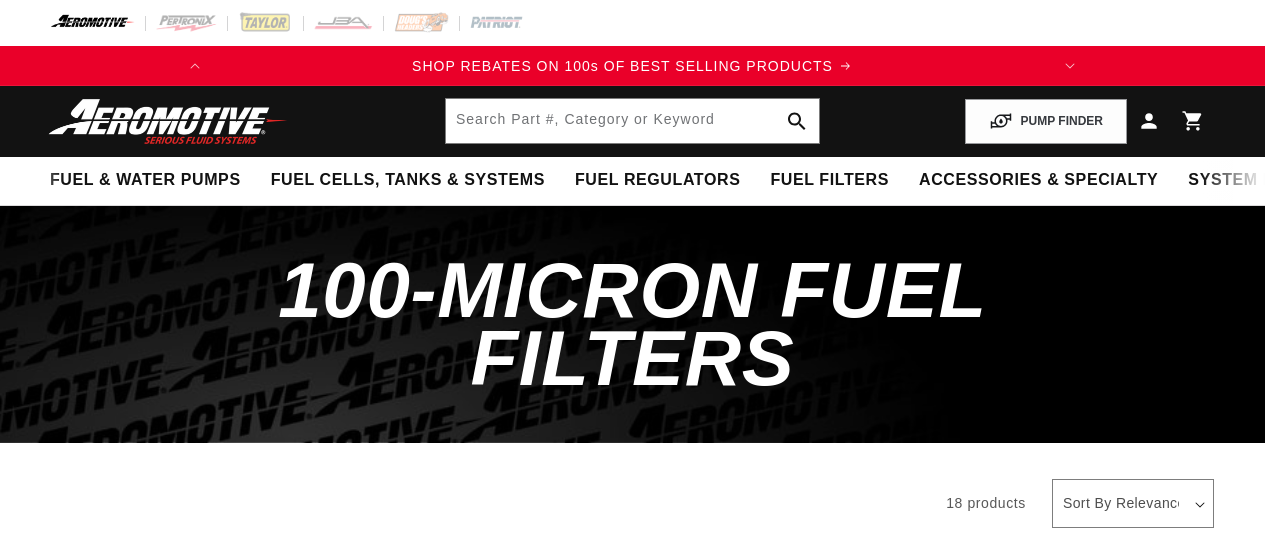 scroll, scrollTop: 0, scrollLeft: 0, axis: both 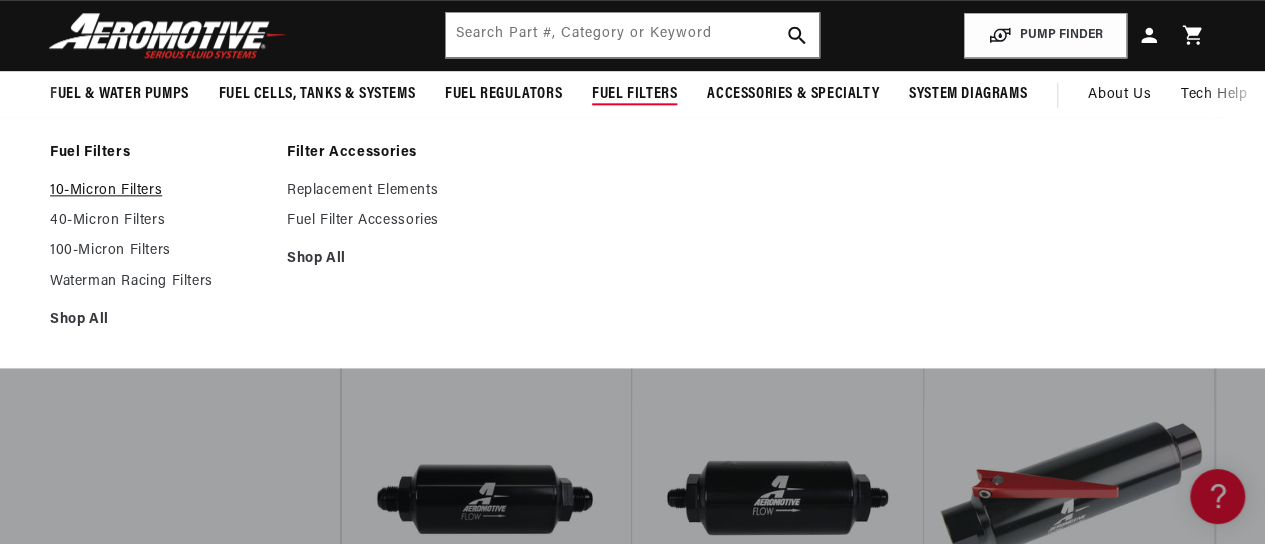 click on "10-Micron Filters" at bounding box center (158, 191) 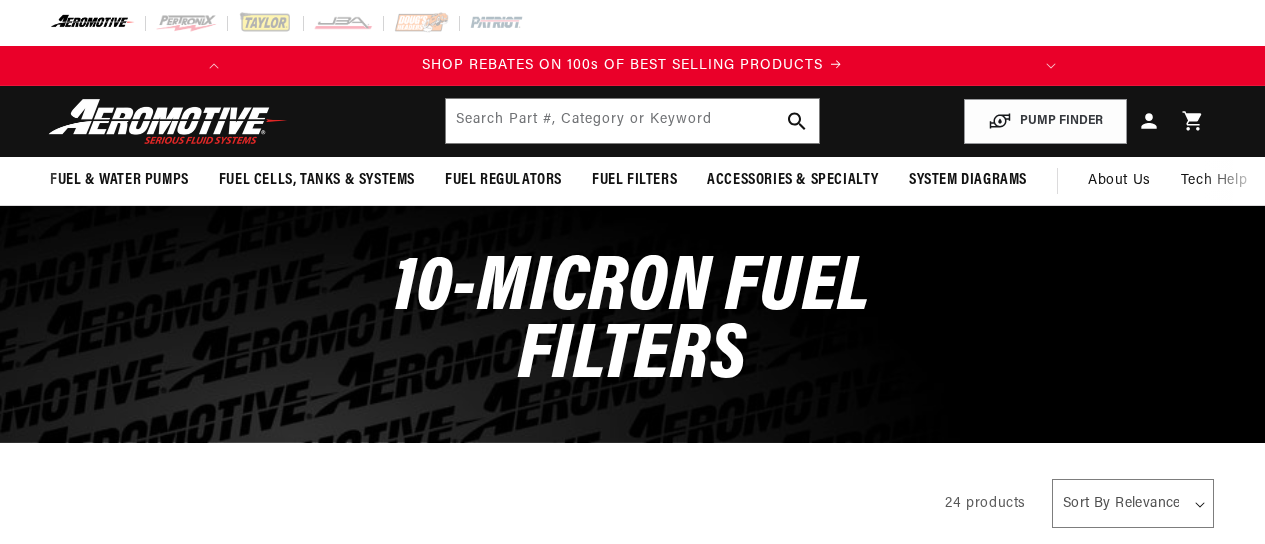 scroll, scrollTop: 0, scrollLeft: 0, axis: both 